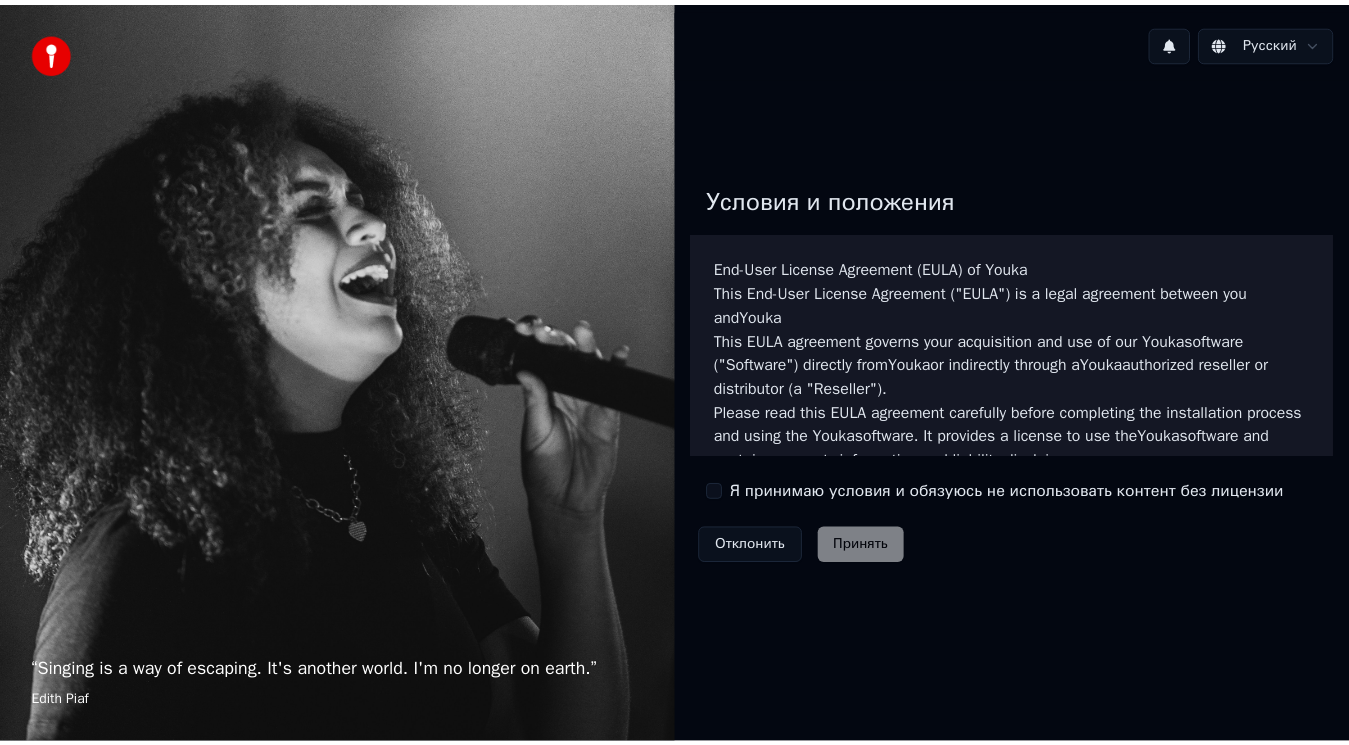 scroll, scrollTop: 0, scrollLeft: 0, axis: both 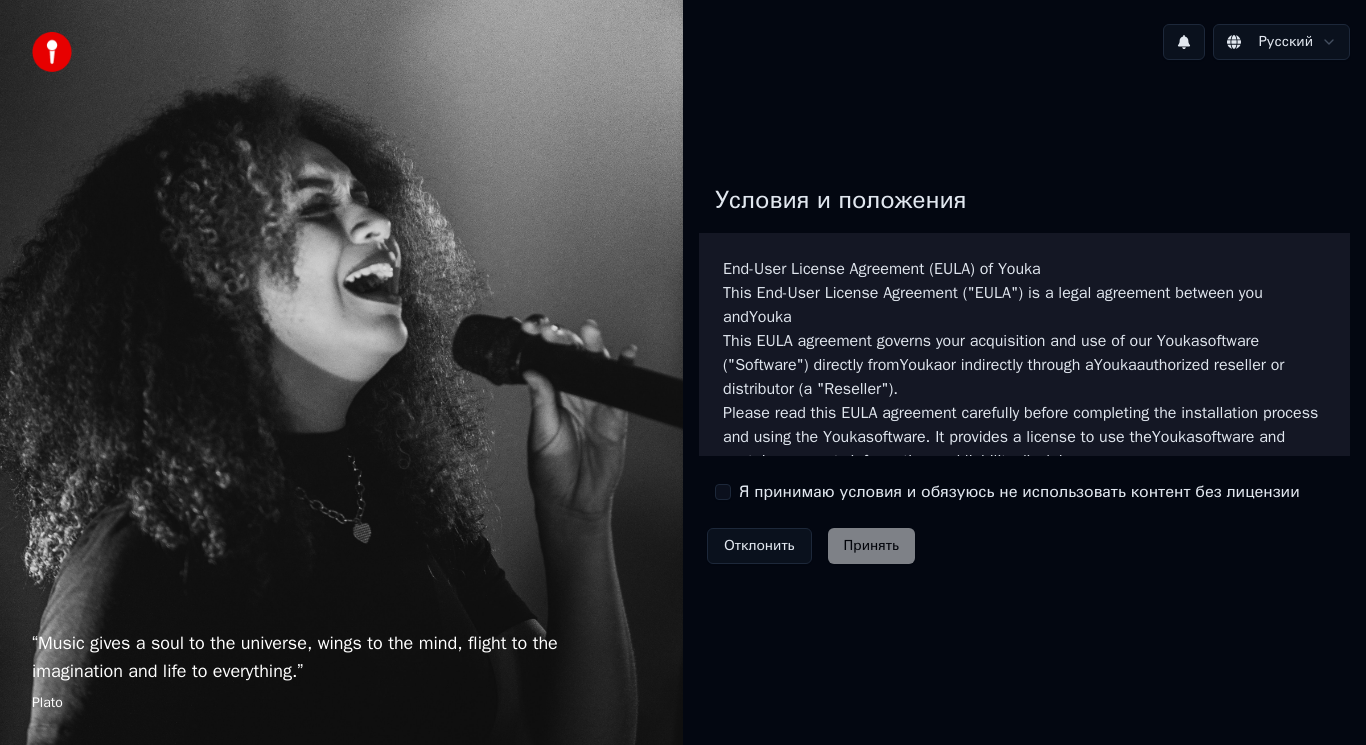 click on "Я принимаю условия и обязуюсь не использовать контент без лицензии" at bounding box center (723, 492) 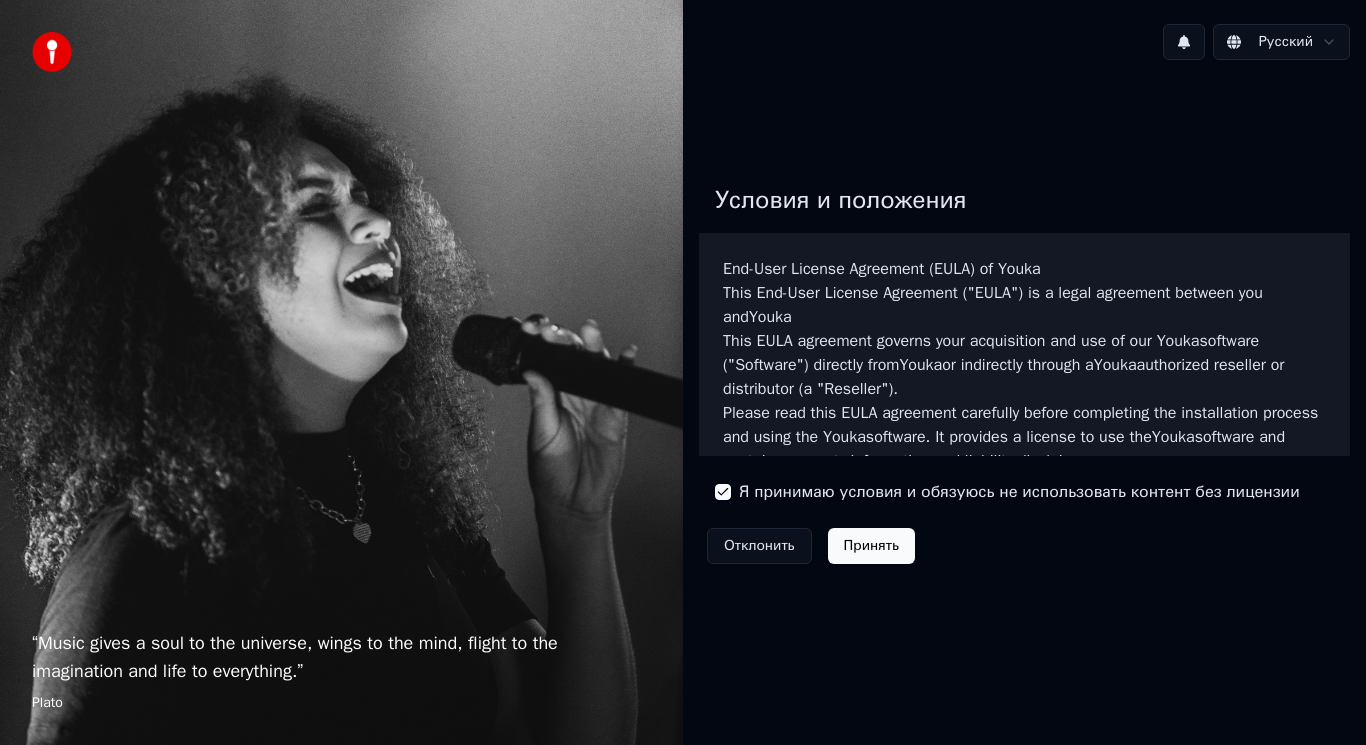 click on "Принять" at bounding box center (871, 546) 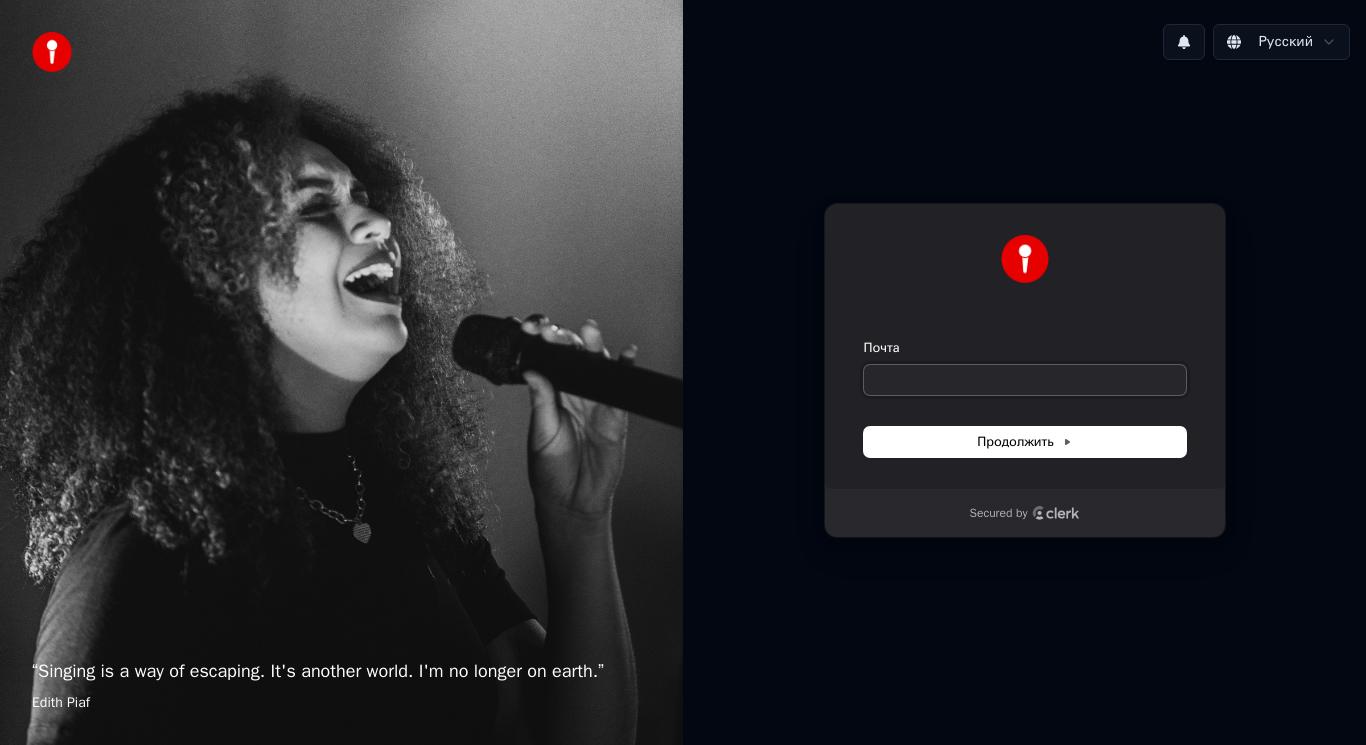 click on "Почта" at bounding box center [1025, 380] 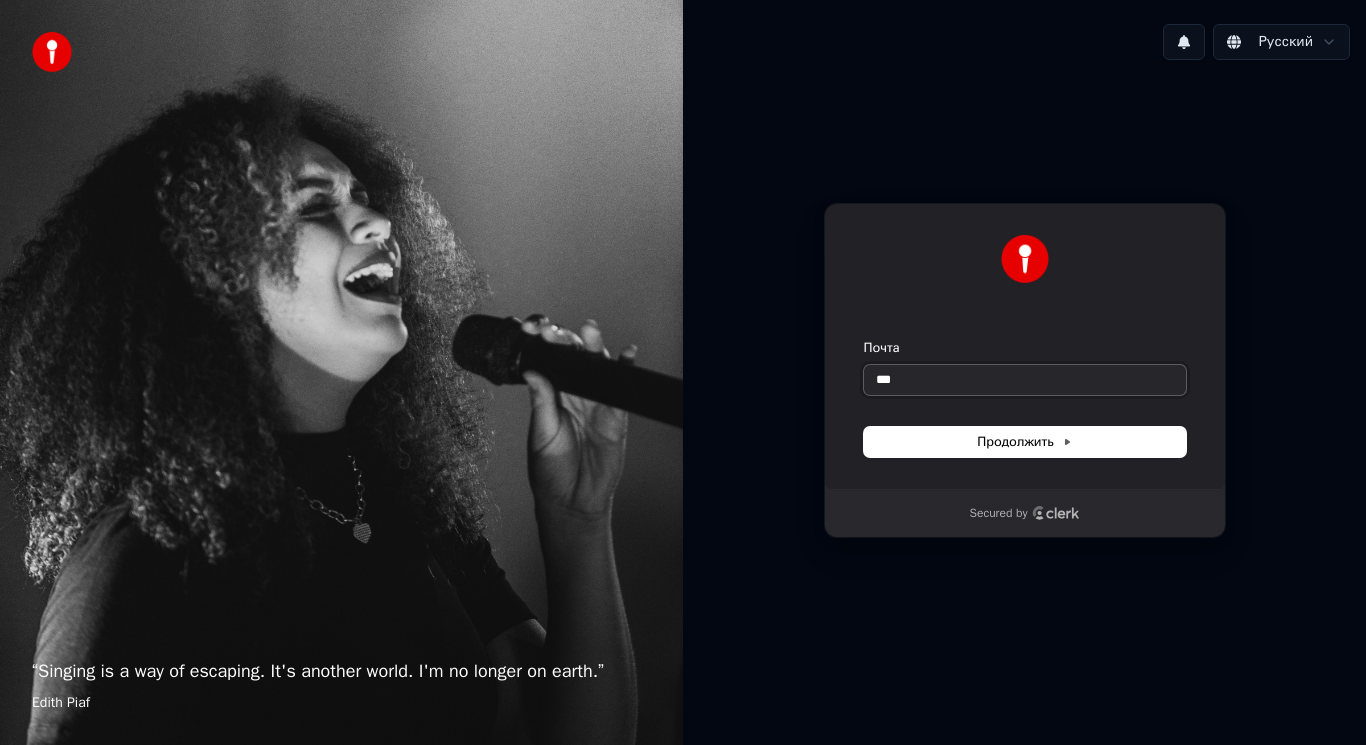 type on "****" 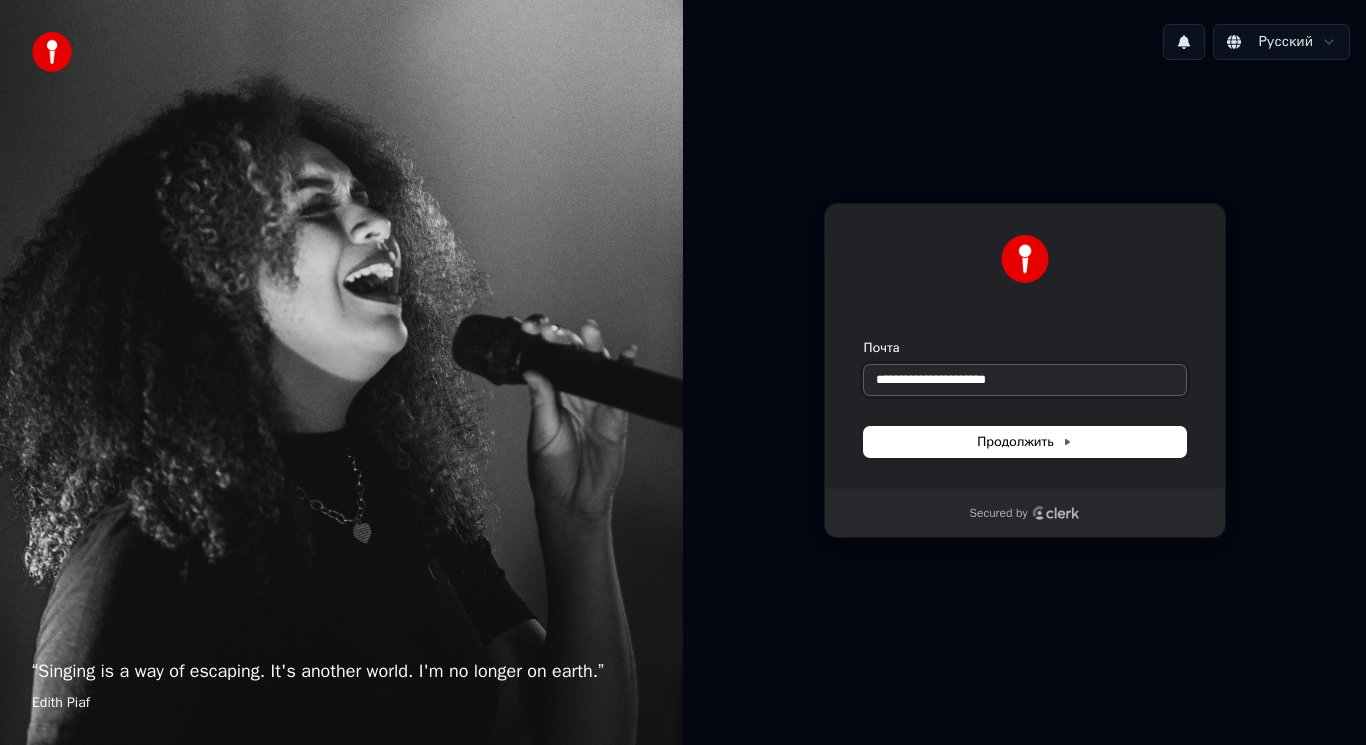 click on "**********" at bounding box center [1025, 380] 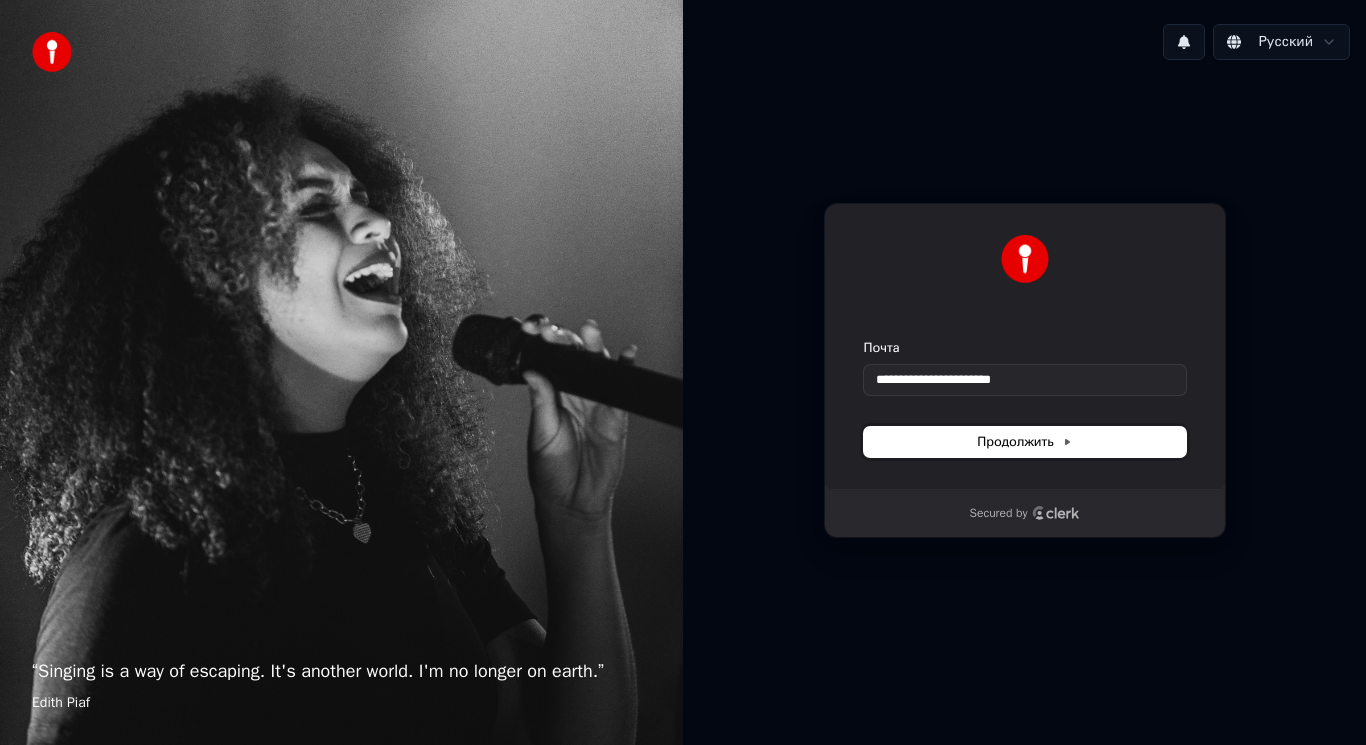 click on "Продолжить" at bounding box center [1024, 442] 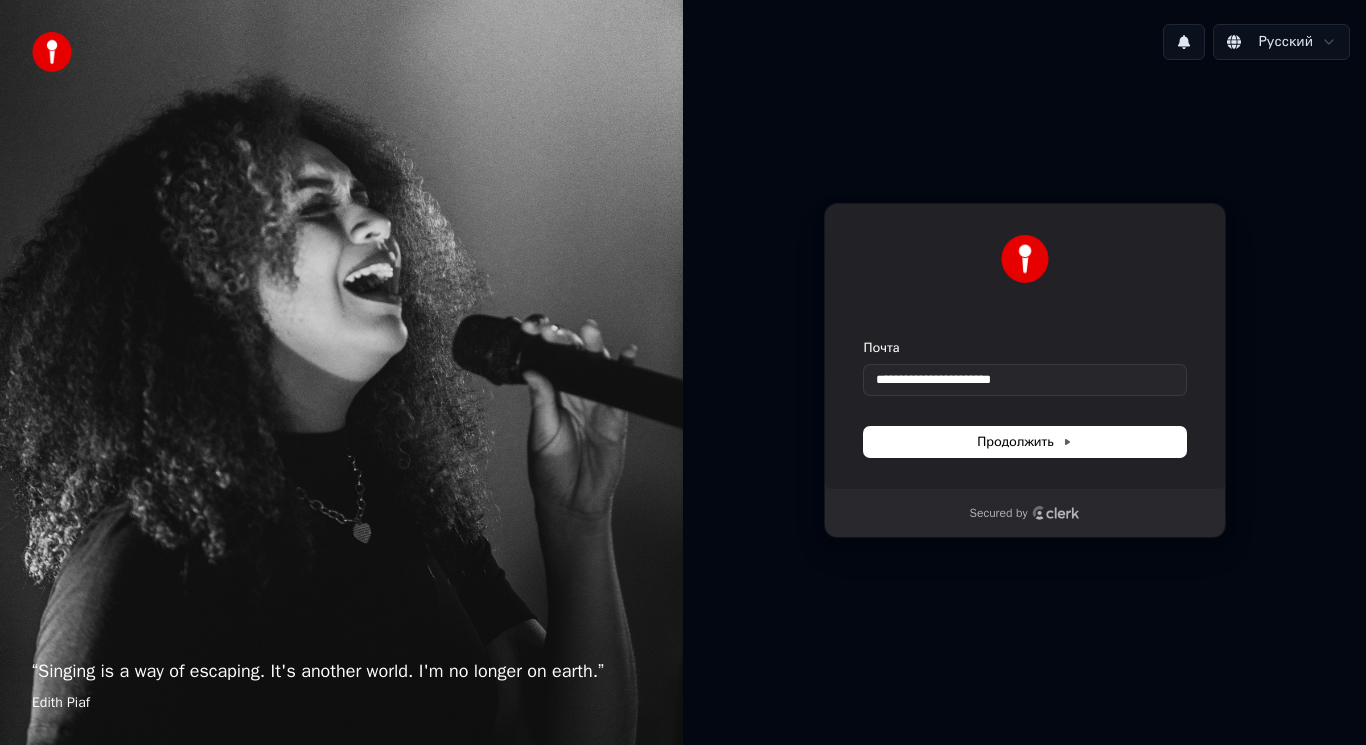 type on "**********" 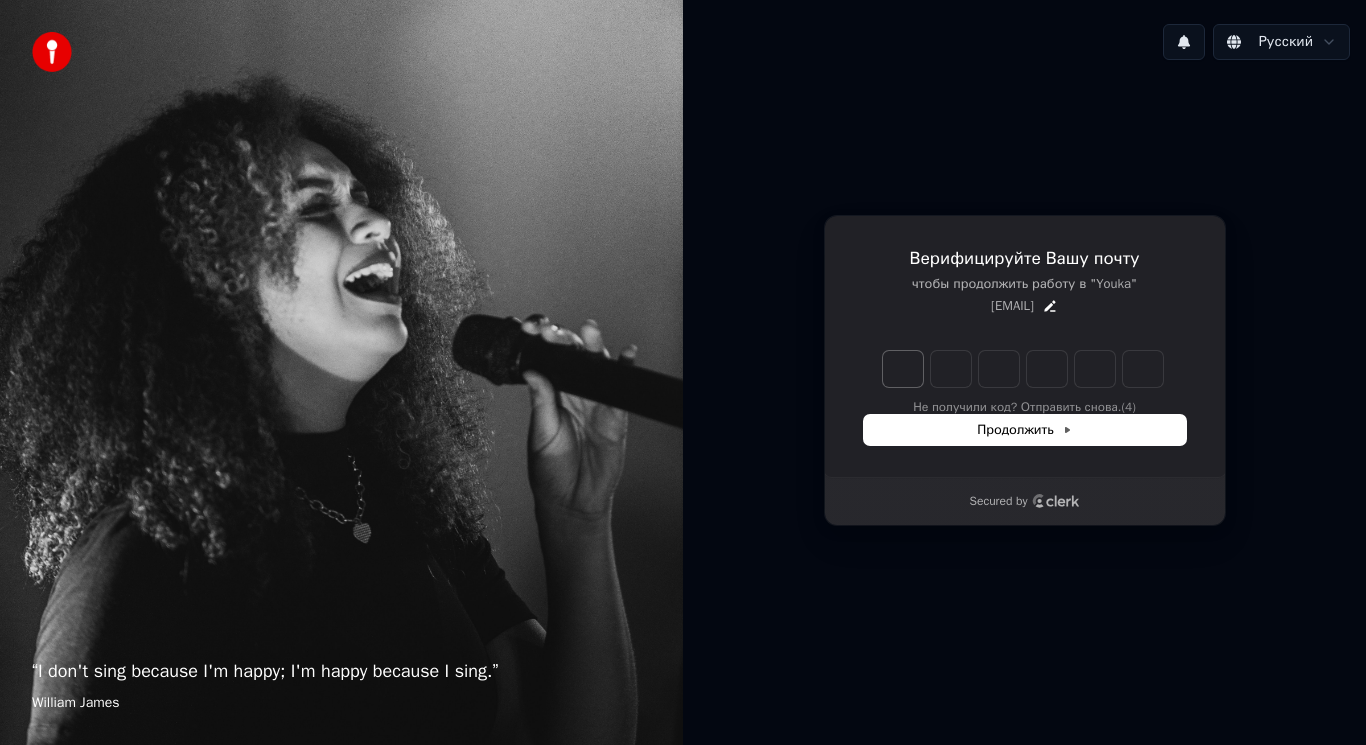 type on "*" 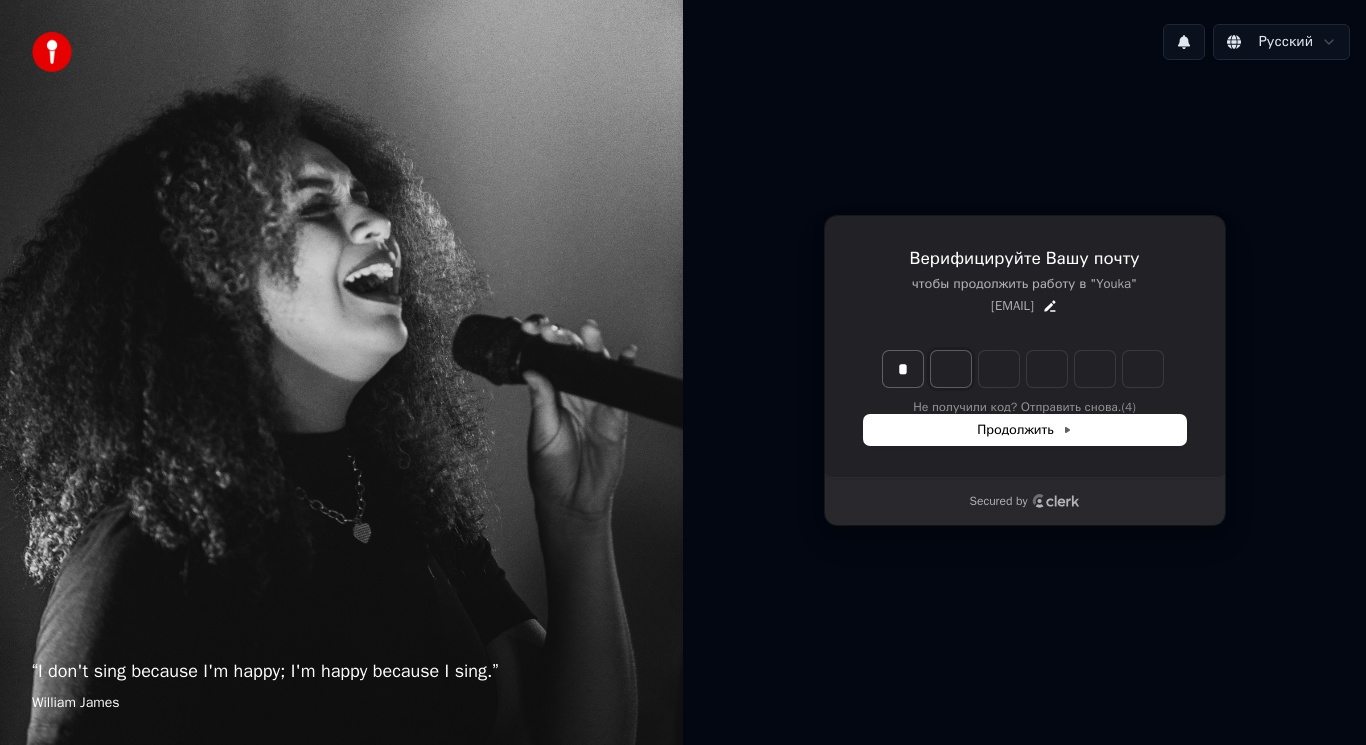 type on "*" 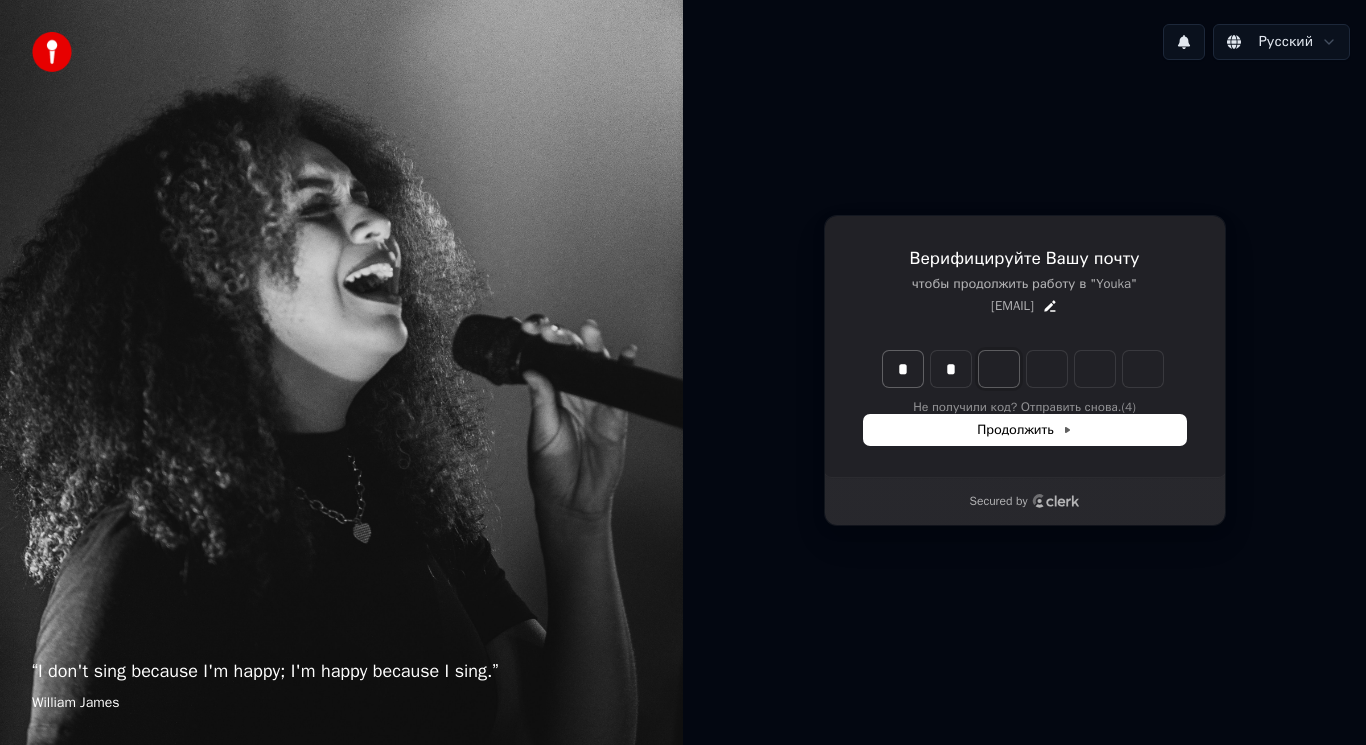 type on "**" 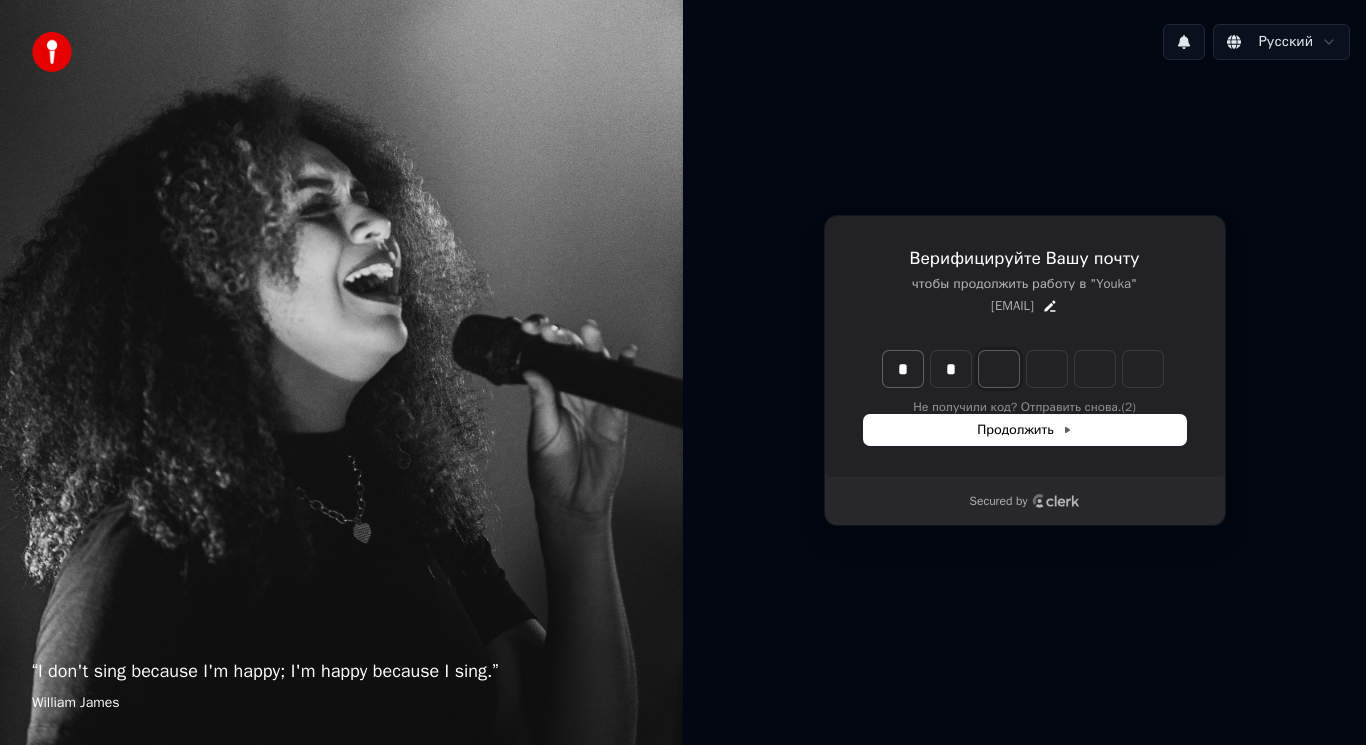 type on "*" 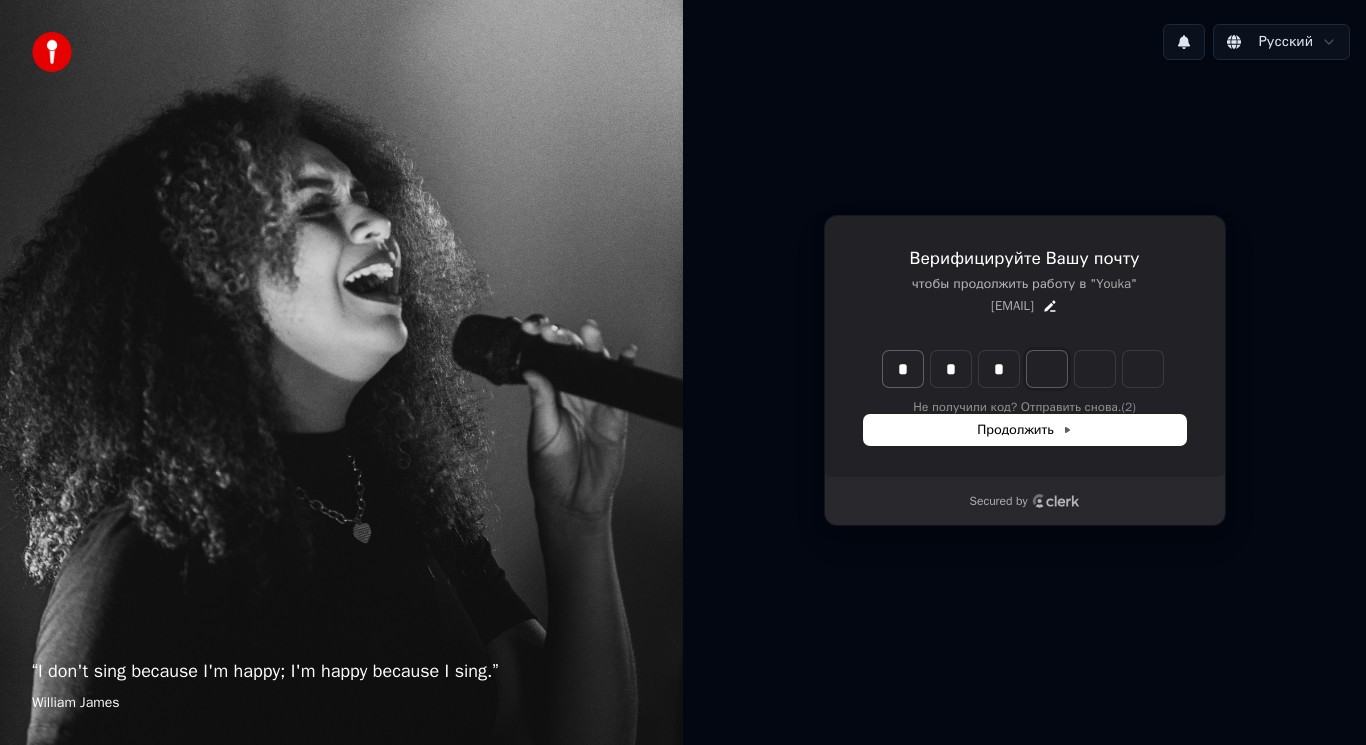 type on "***" 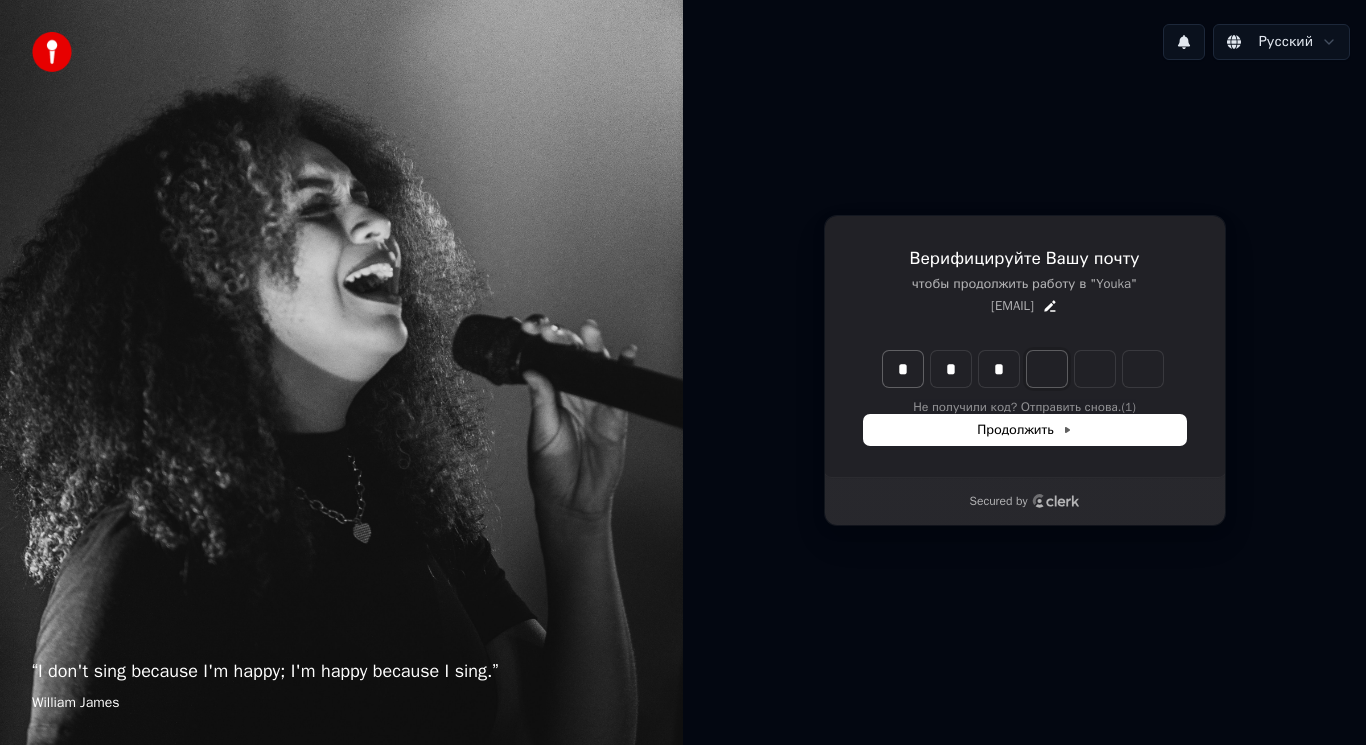 type on "*" 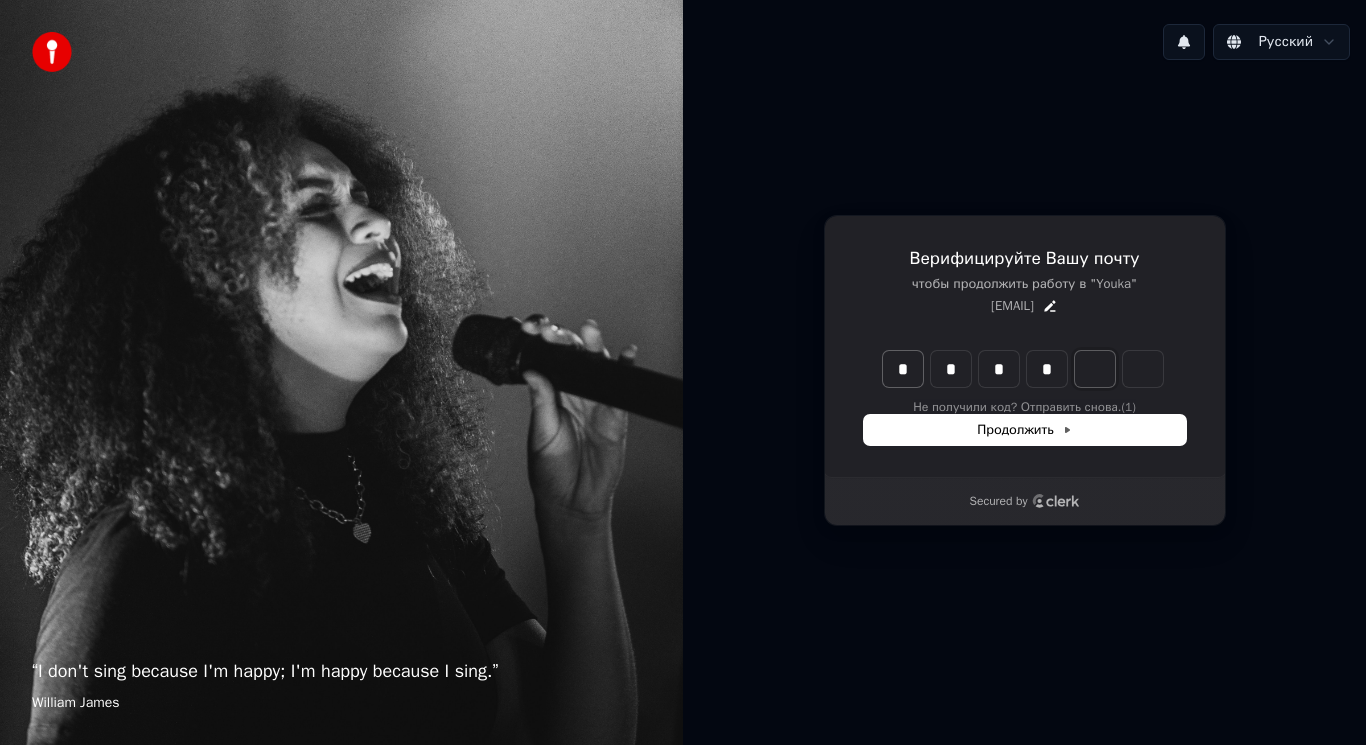 type on "****" 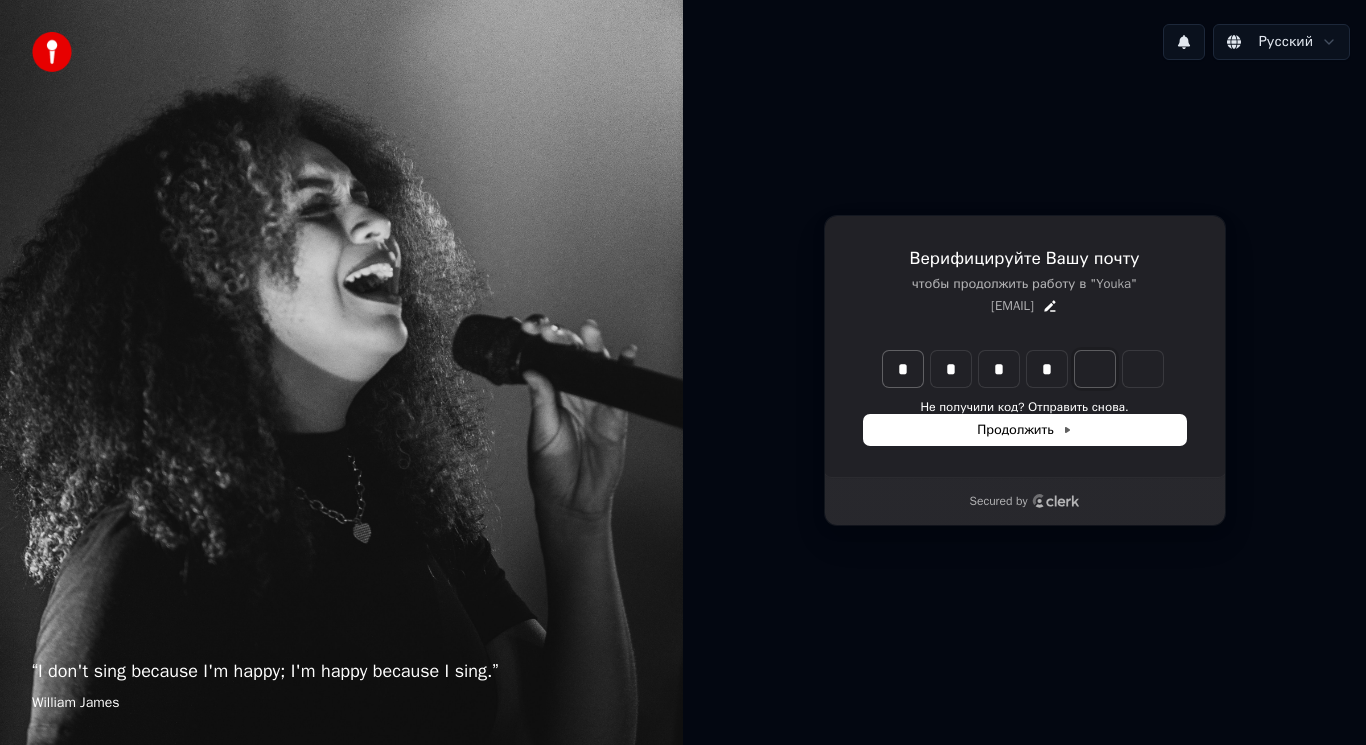 type on "*" 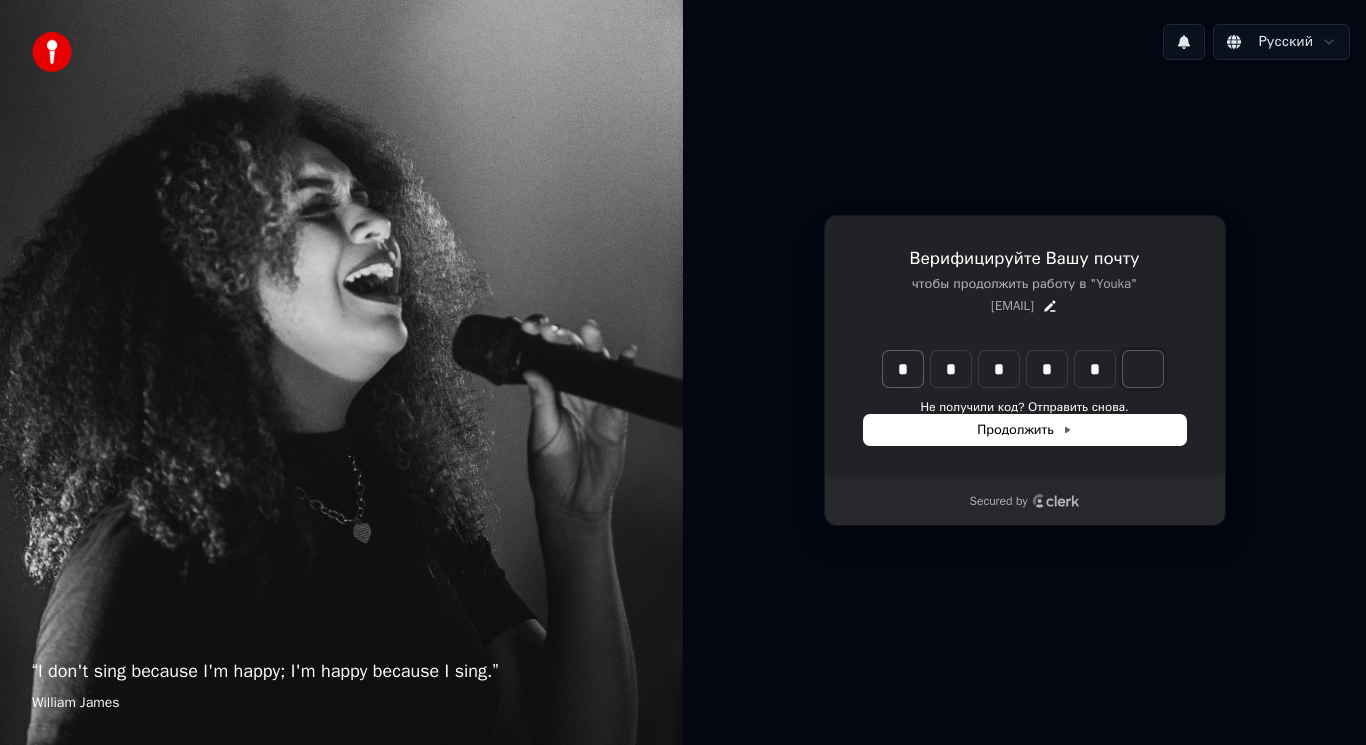 type on "******" 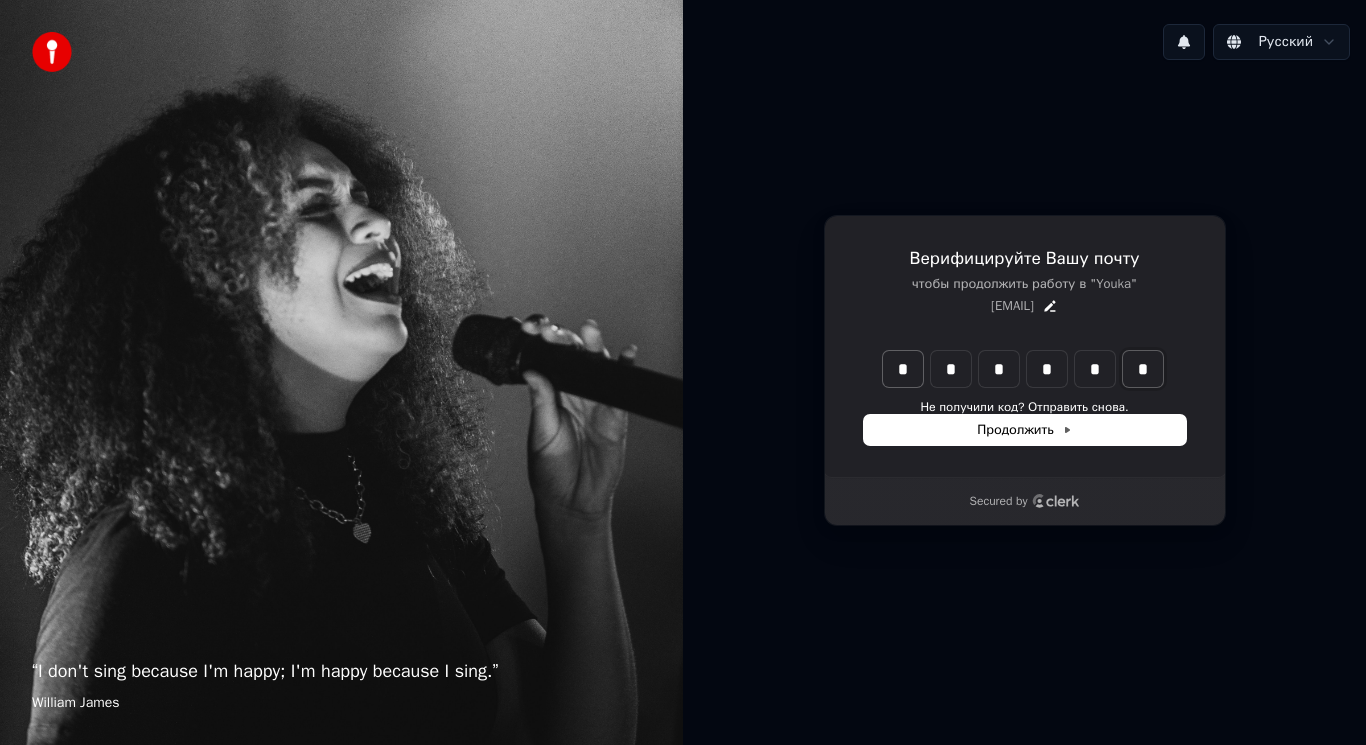 type on "*" 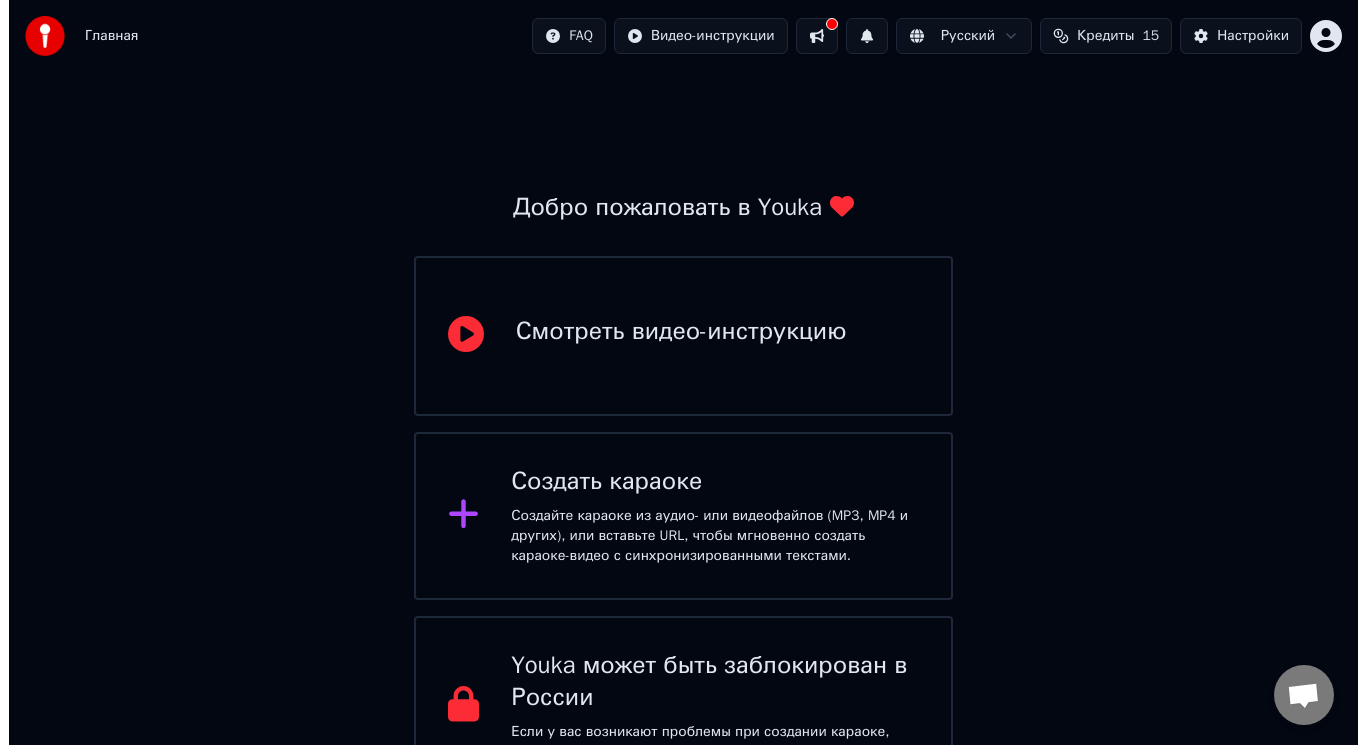 scroll, scrollTop: 51, scrollLeft: 0, axis: vertical 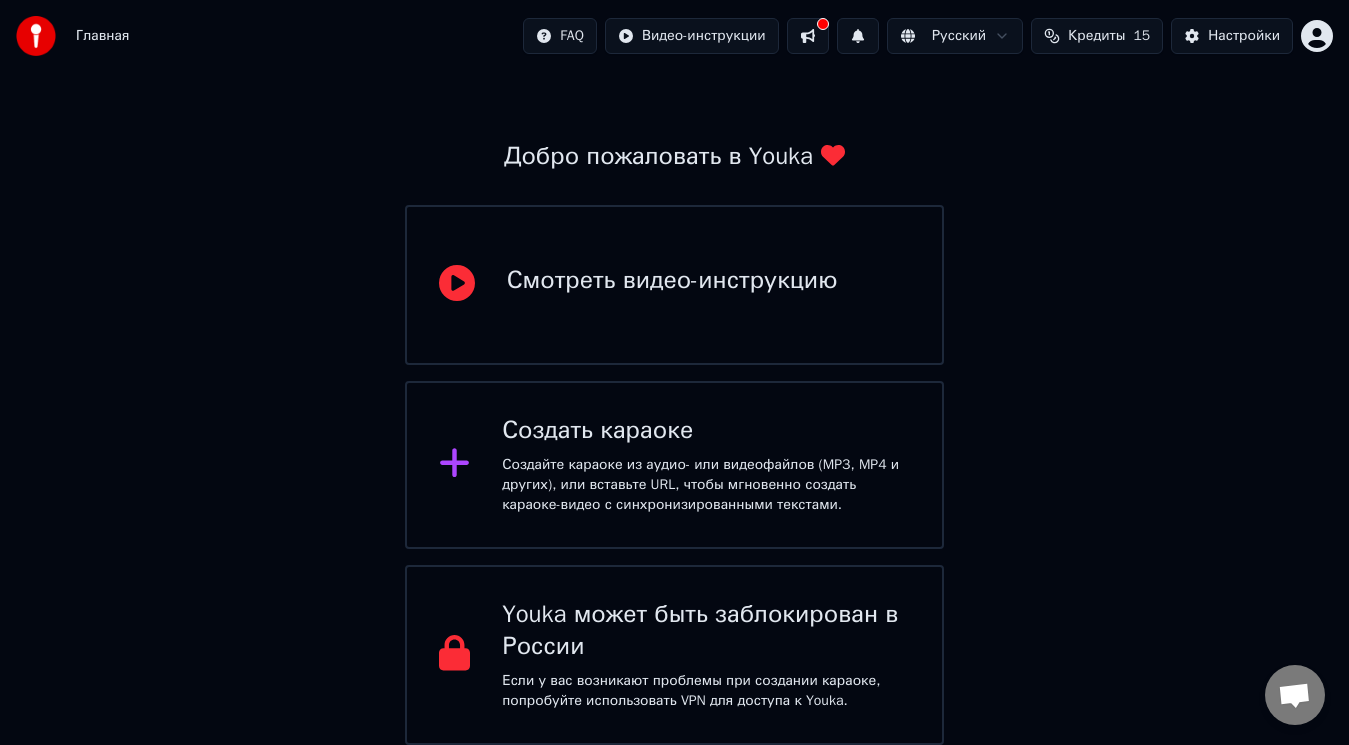click on "Создайте караоке из аудио- или видеофайлов (MP3, MP4 и других), или вставьте URL, чтобы мгновенно создать караоке-видео с синхронизированными текстами." at bounding box center [706, 485] 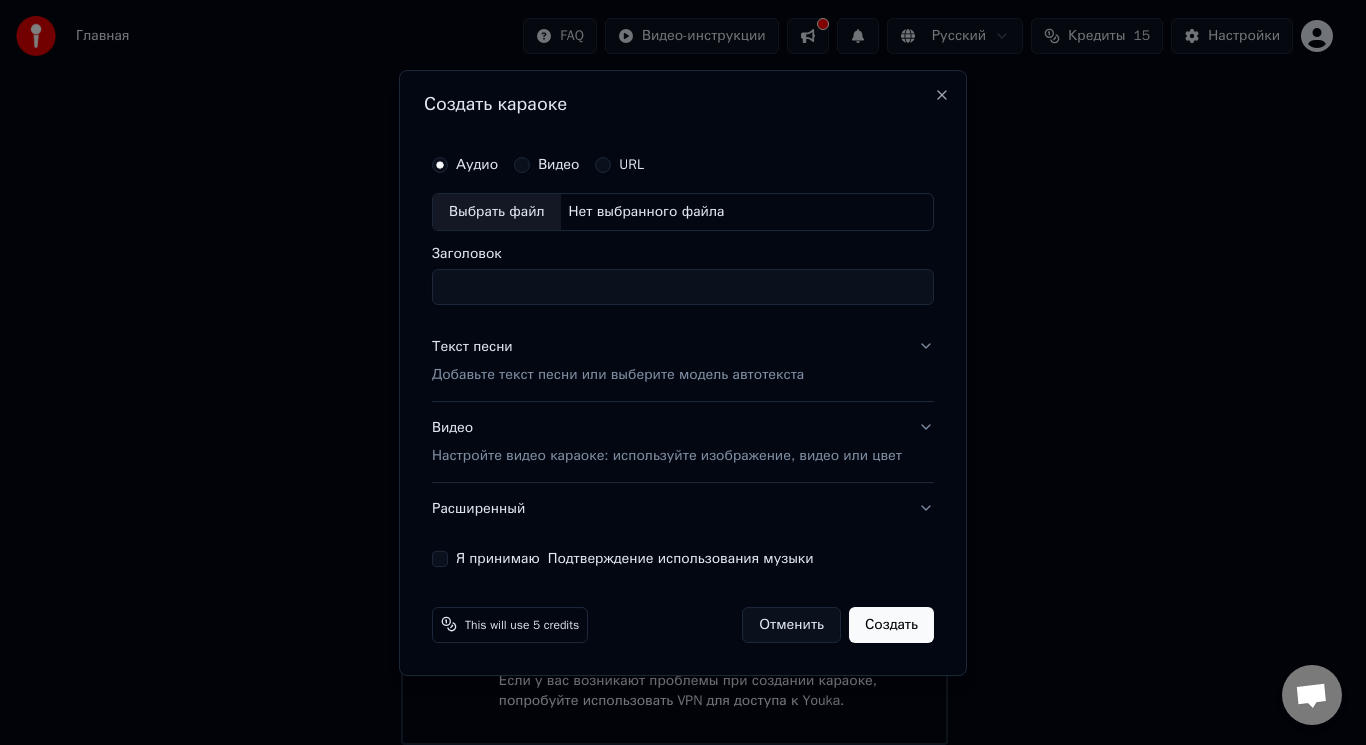 click on "Создать" at bounding box center (891, 624) 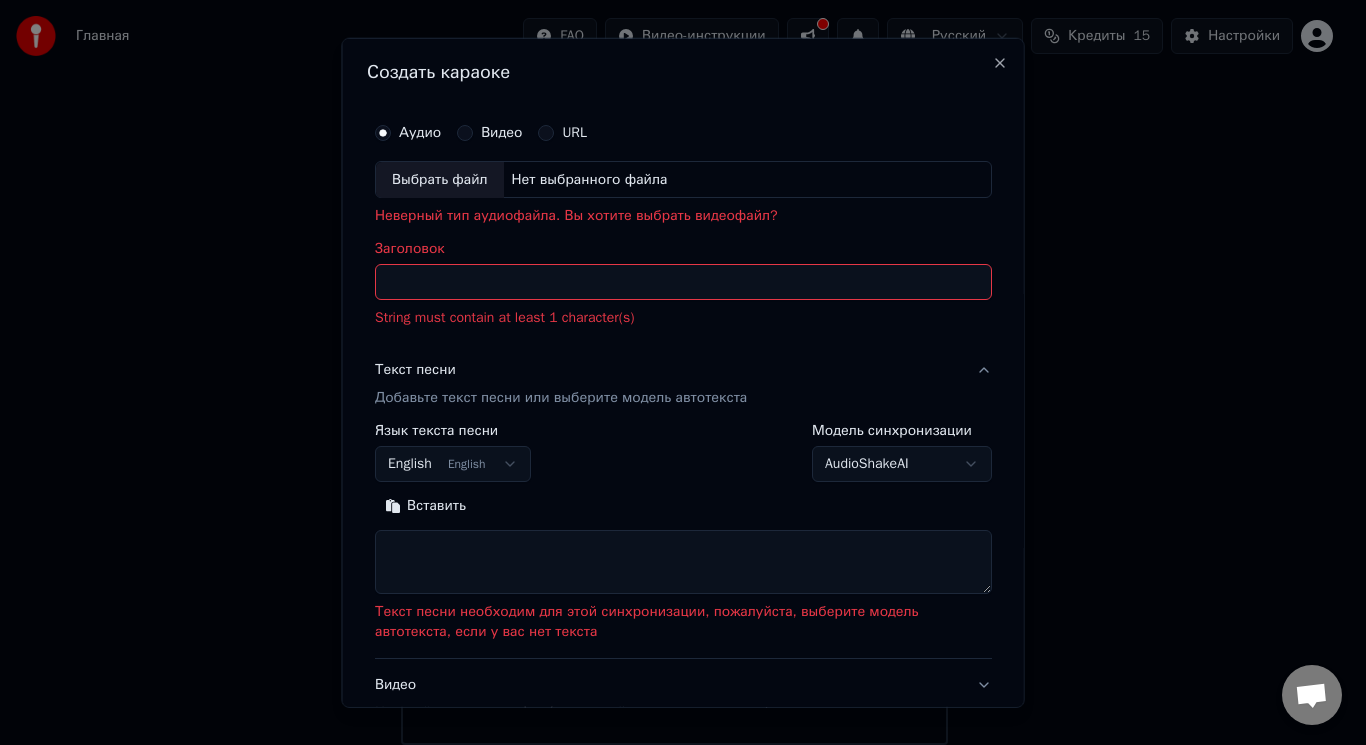click on "Заголовок" at bounding box center (683, 282) 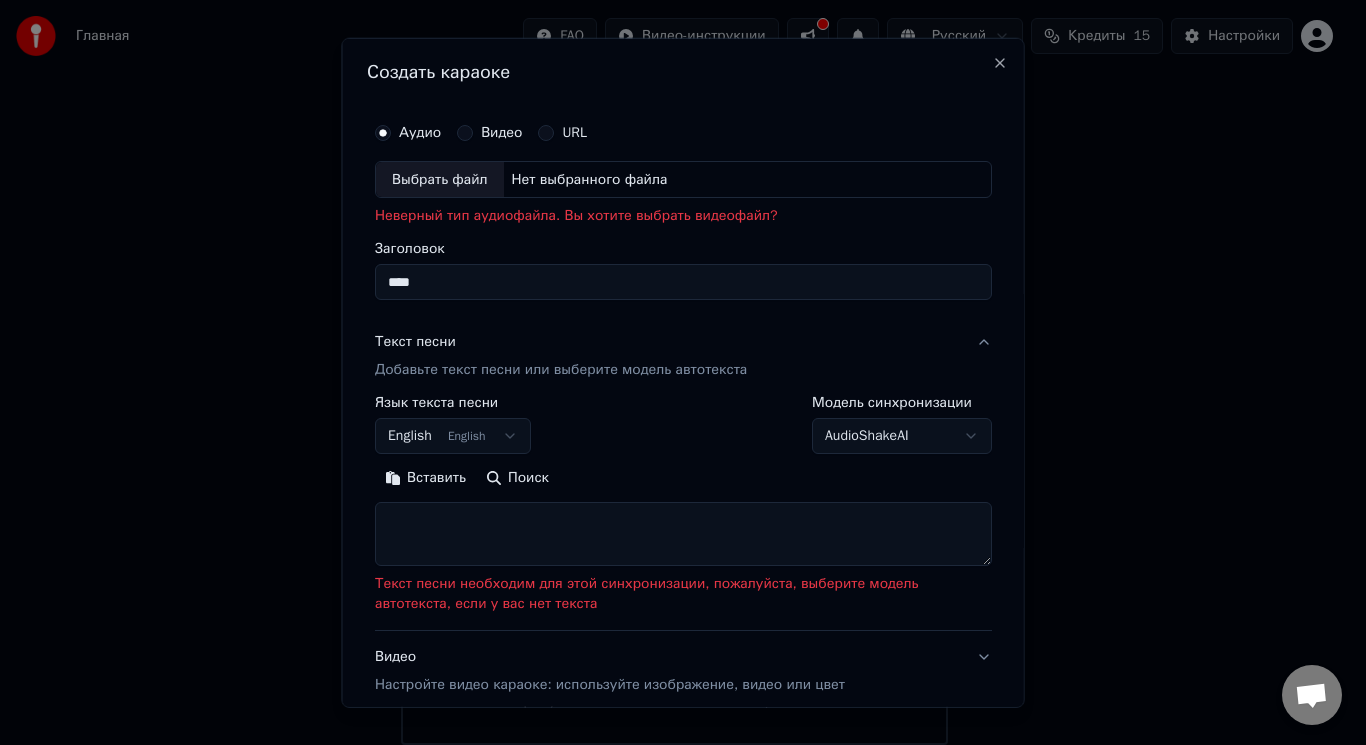 scroll, scrollTop: 225, scrollLeft: 0, axis: vertical 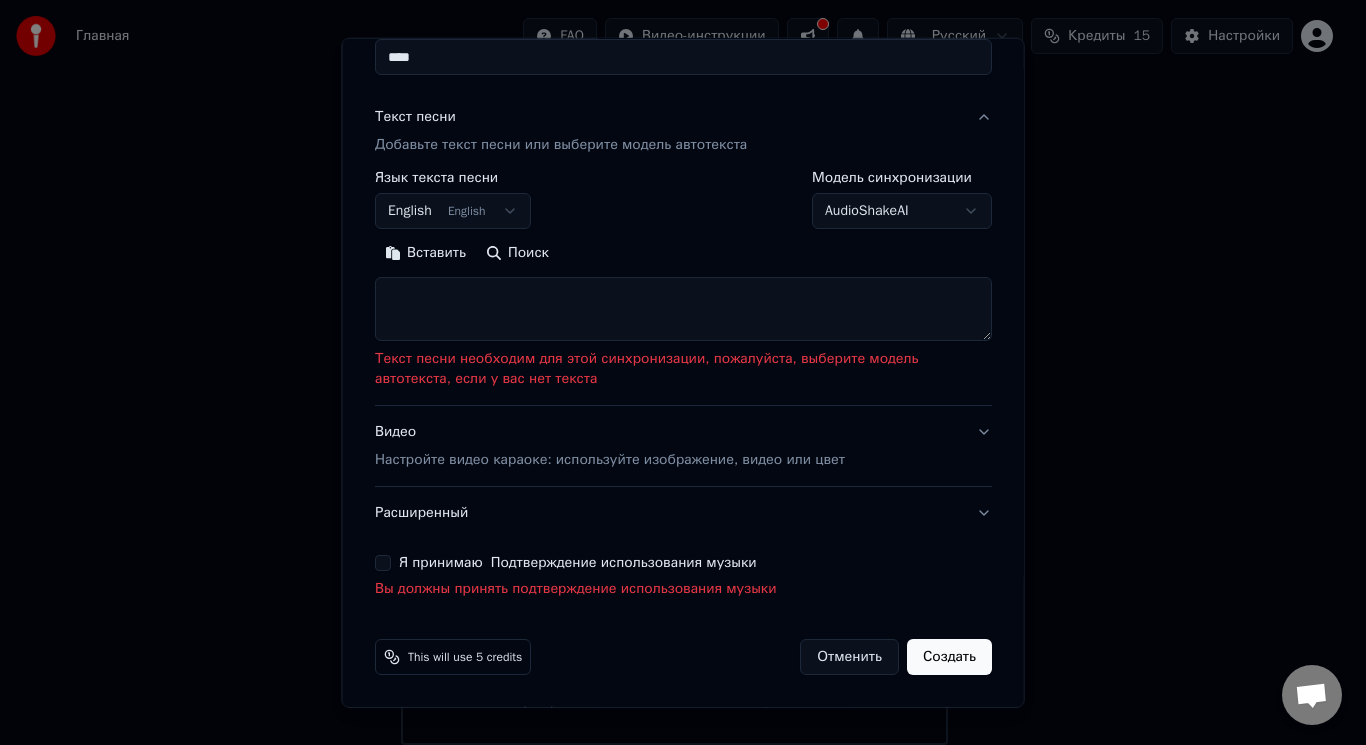 type on "****" 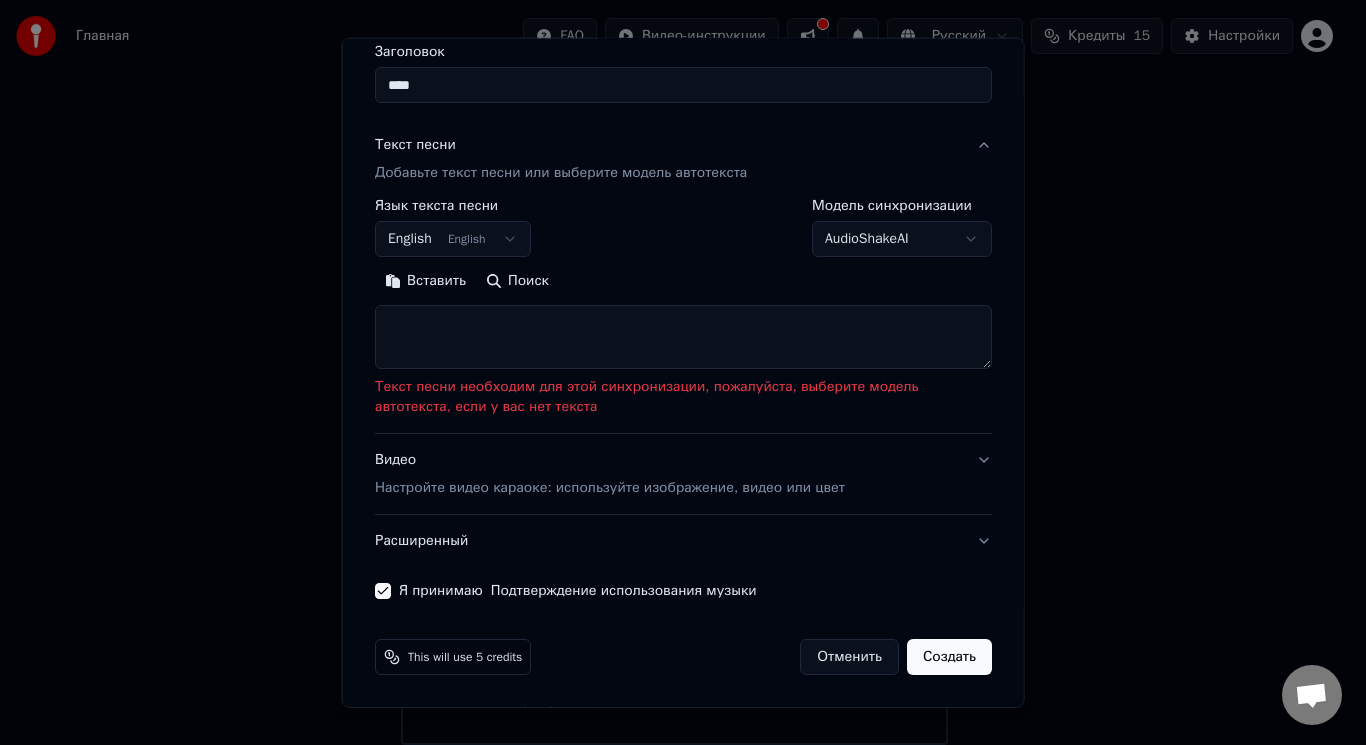 click at bounding box center (683, 337) 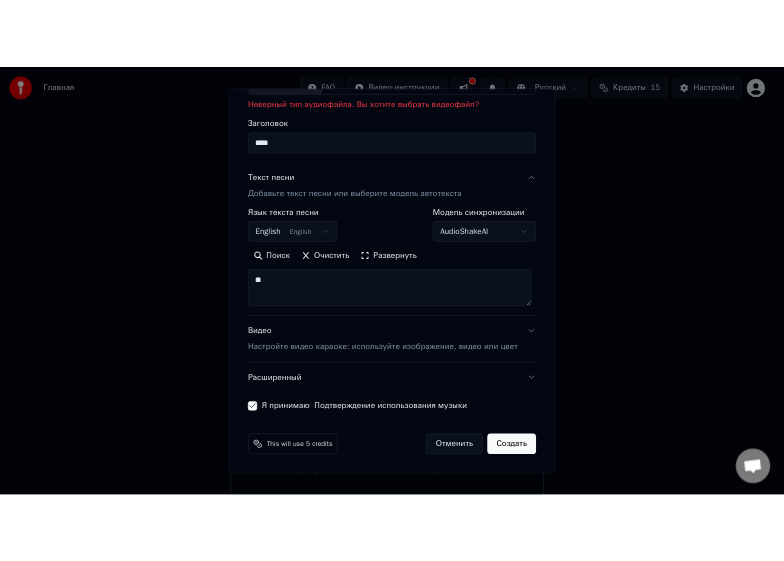 scroll, scrollTop: 149, scrollLeft: 0, axis: vertical 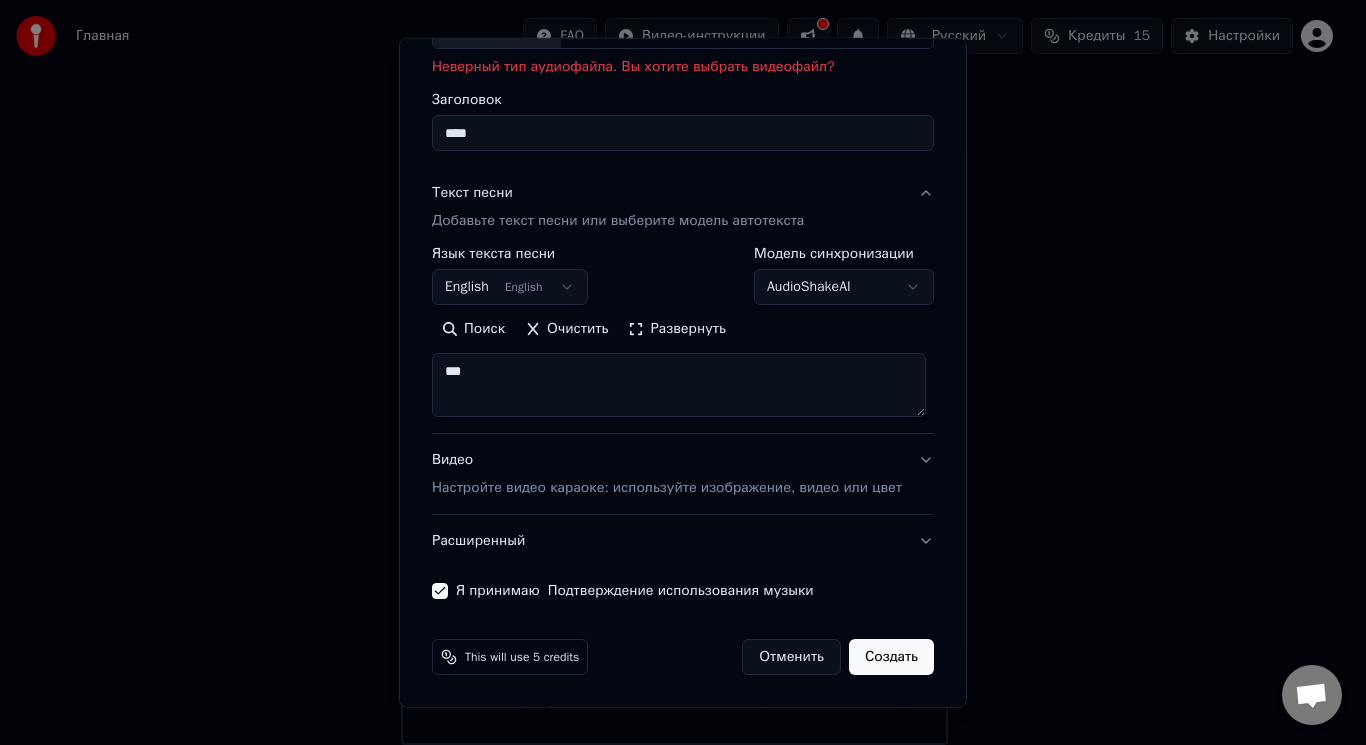 type on "***" 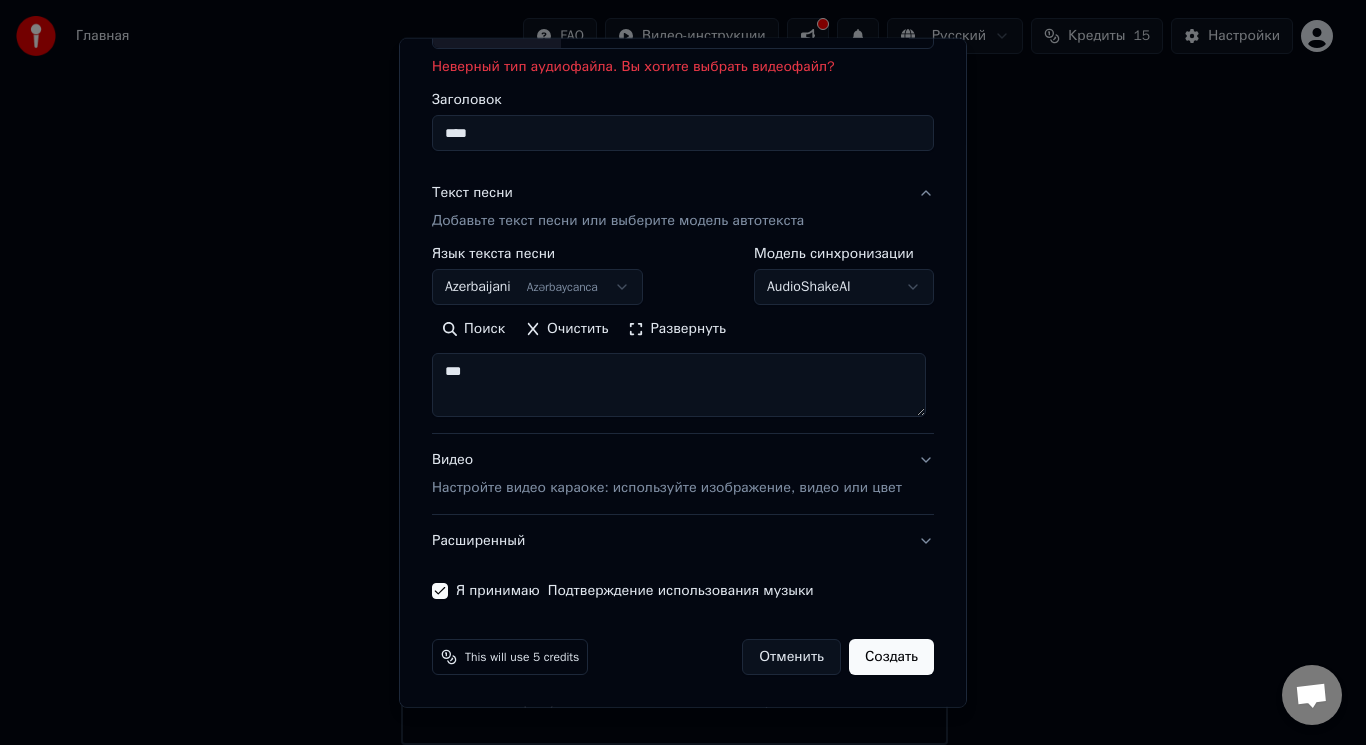 drag, startPoint x: 518, startPoint y: 368, endPoint x: 397, endPoint y: 372, distance: 121.0661 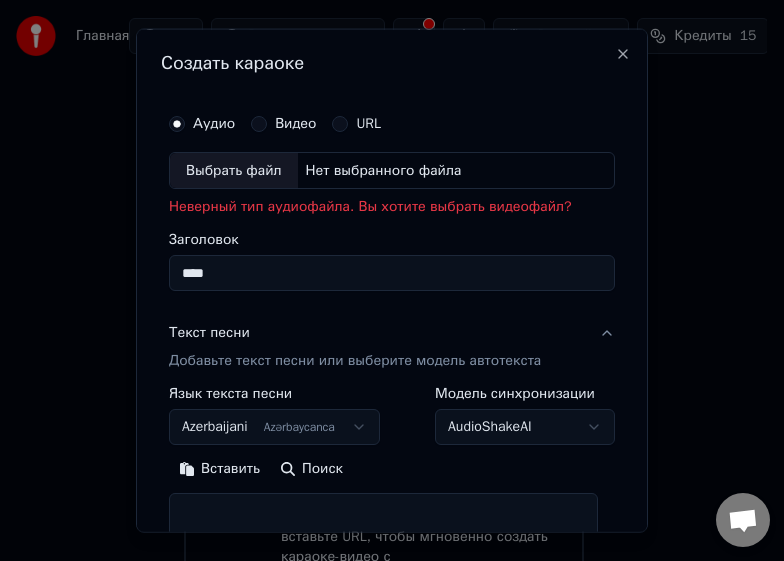 scroll, scrollTop: 383, scrollLeft: 0, axis: vertical 